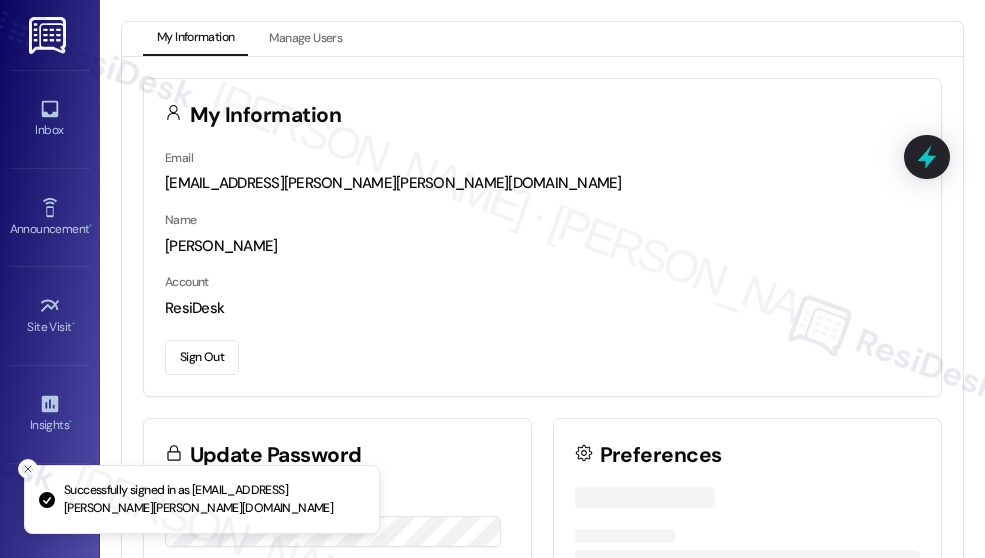 scroll, scrollTop: 0, scrollLeft: 0, axis: both 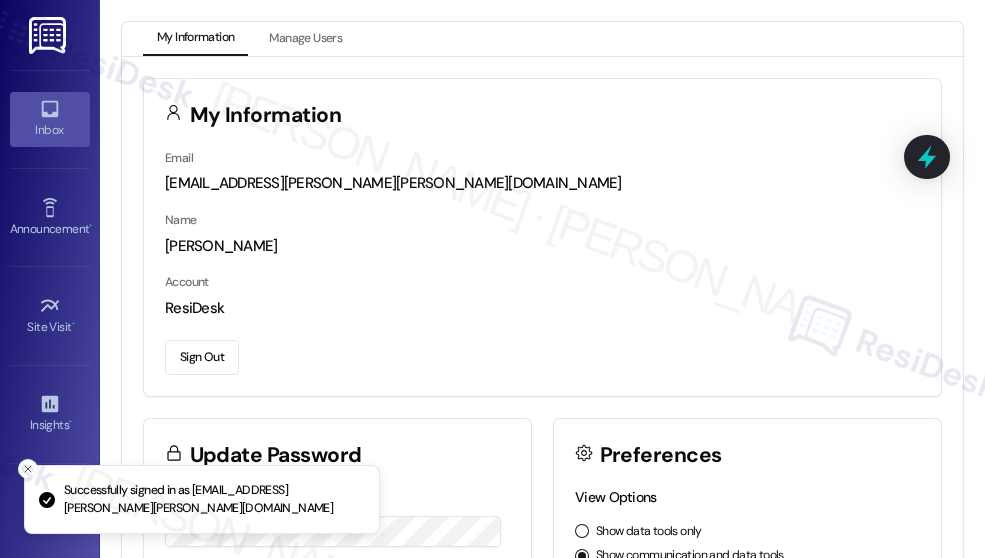 click 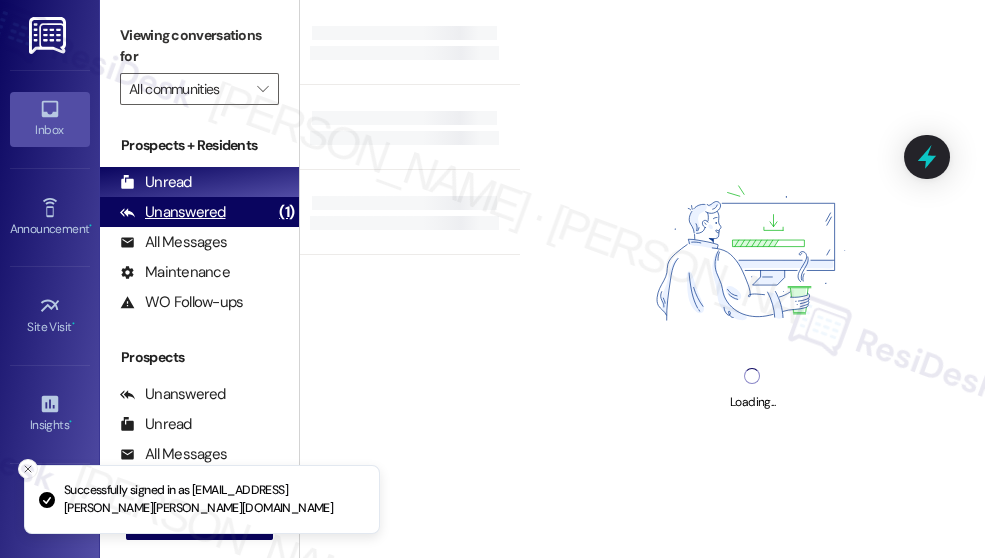 click on "Unanswered (1)" at bounding box center [199, 212] 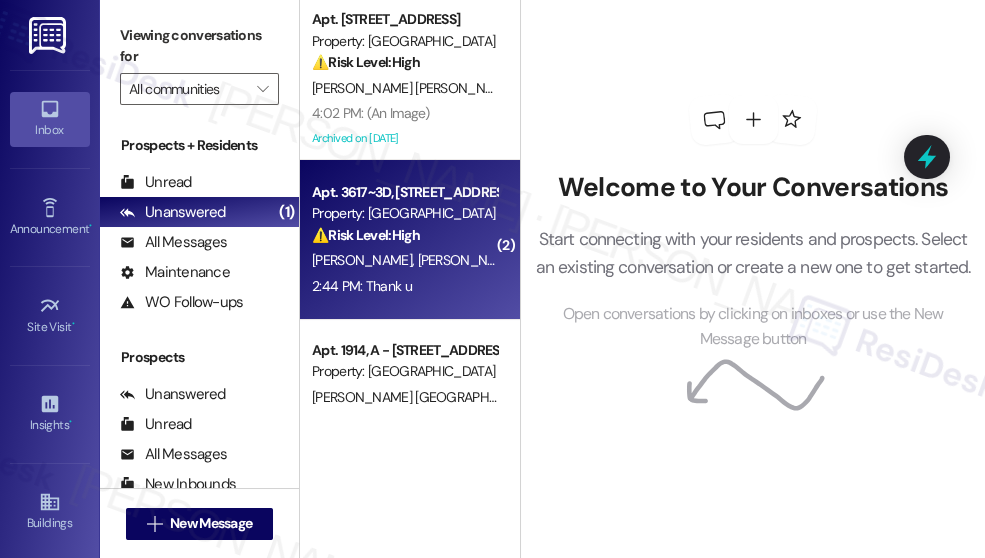 click on "Apt. 3617~3D, [STREET_ADDRESS] Property: [GEOGRAPHIC_DATA] ⚠️  Risk Level:  High The resident is providing notice of non-renewal. This requires action to prepare the unit for the next resident and mitigate potential financial loss. [PERSON_NAME] [PERSON_NAME] 2:44 PM: Thank u 2:44 PM: Thank u" at bounding box center (410, 240) 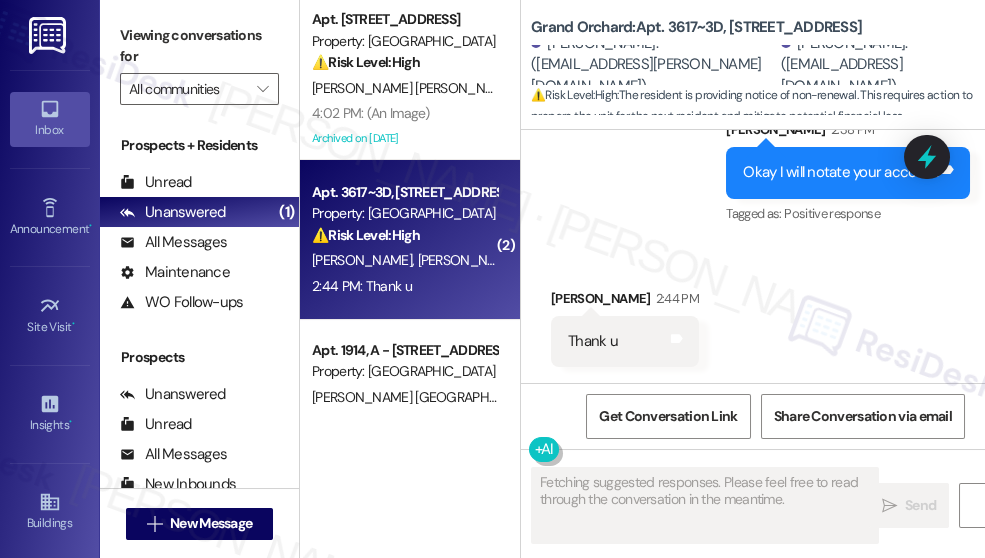 scroll, scrollTop: 14656, scrollLeft: 0, axis: vertical 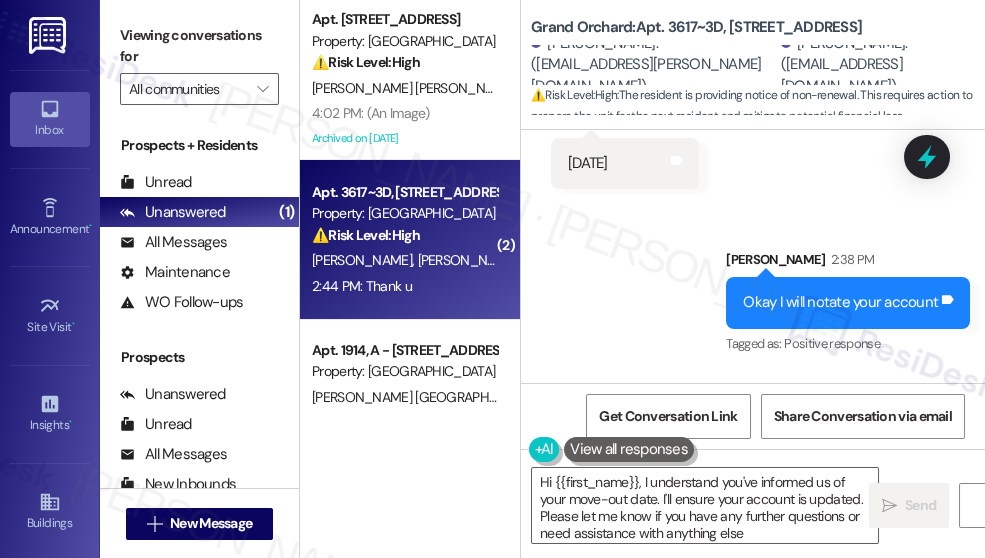 type on "Hi {{first_name}}, I understand you've informed us of your move-out date. I'll ensure your account is updated. Please let me know if you have any further questions or need assistance with anything else!" 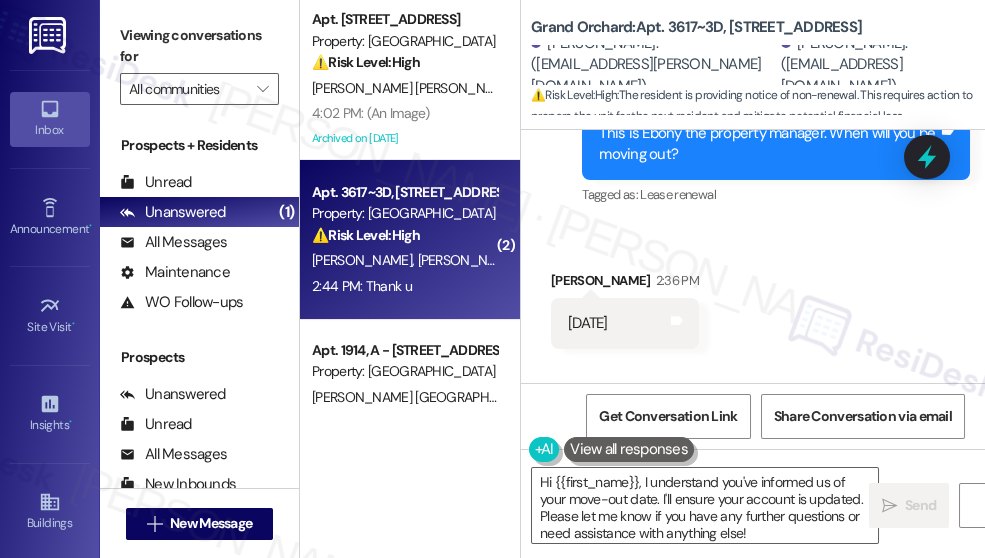 click on "This is Ebony the property manager. When will you be moving out?" at bounding box center (768, 144) 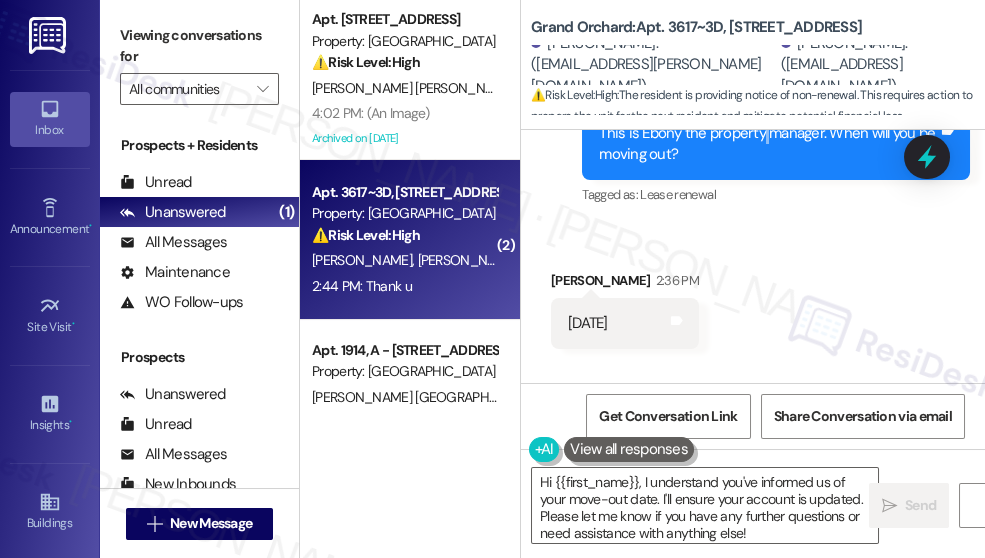 click on "This is Ebony the property manager. When will you be moving out?" at bounding box center [768, 144] 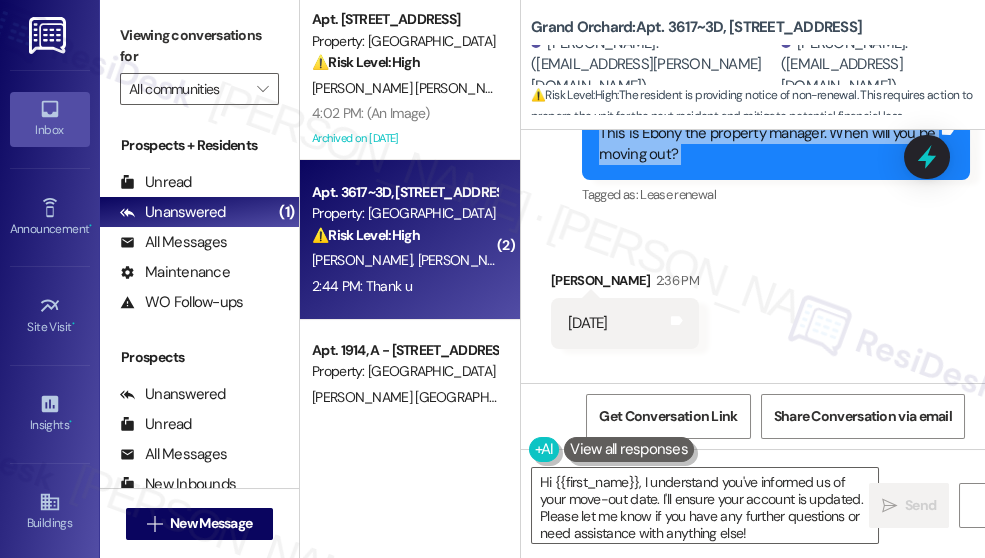 click on "This is Ebony the property manager. When will you be moving out?" at bounding box center (768, 144) 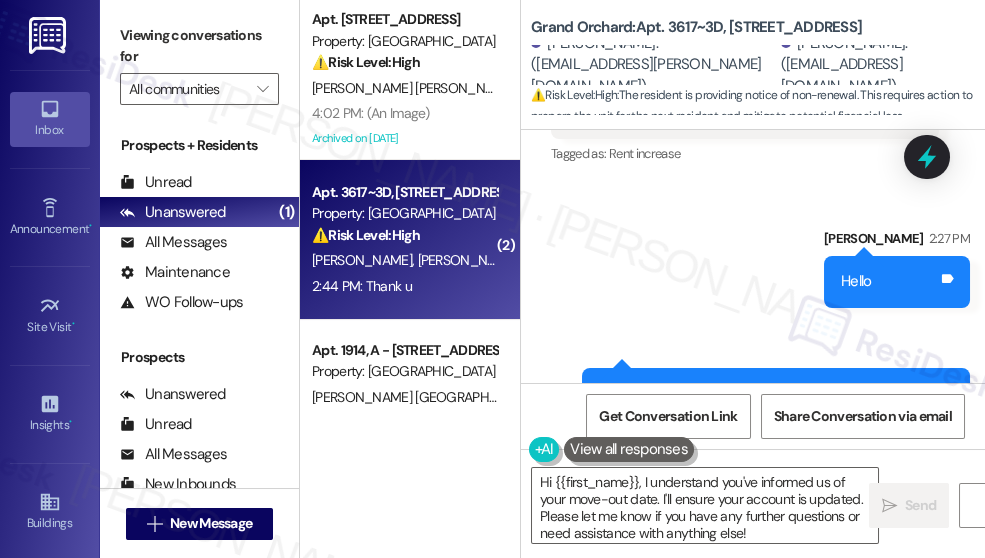 scroll, scrollTop: 13856, scrollLeft: 0, axis: vertical 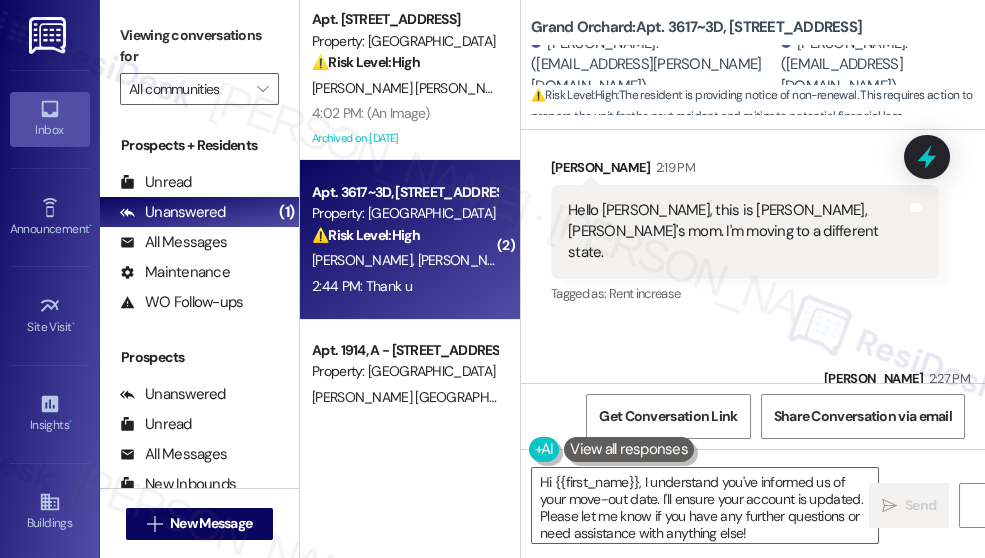click on "Hello [PERSON_NAME], this is [PERSON_NAME],  [PERSON_NAME]'s mom. I'm moving to a different state." at bounding box center [737, 232] 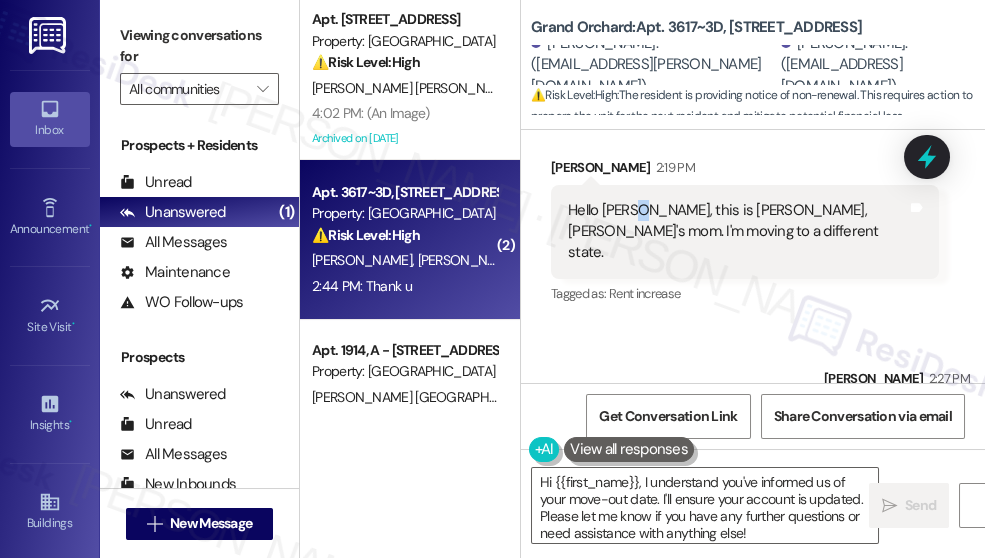 click on "Hello [PERSON_NAME], this is [PERSON_NAME],  [PERSON_NAME]'s mom. I'm moving to a different state." at bounding box center (737, 232) 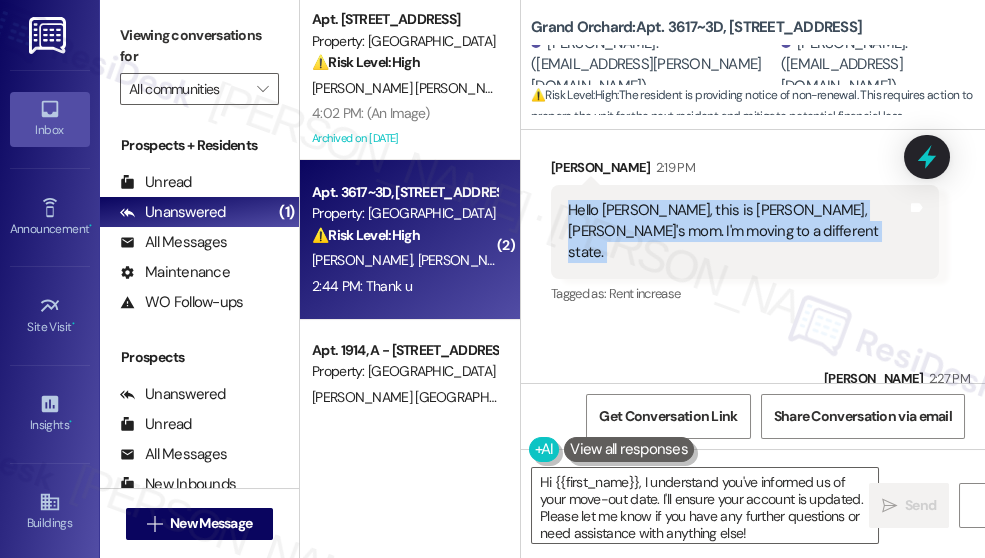 click on "Hello [PERSON_NAME], this is [PERSON_NAME],  [PERSON_NAME]'s mom. I'm moving to a different state." at bounding box center [737, 232] 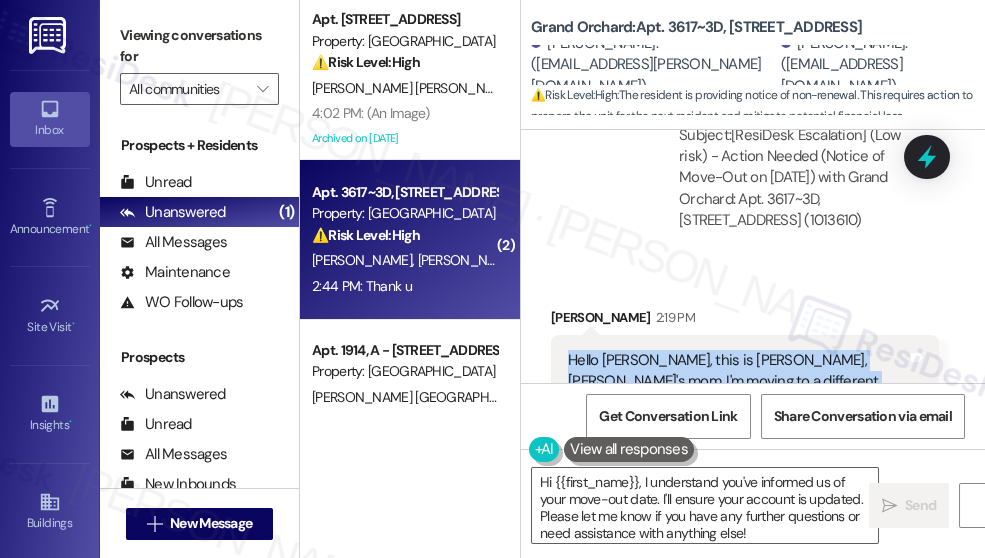 scroll, scrollTop: 13696, scrollLeft: 0, axis: vertical 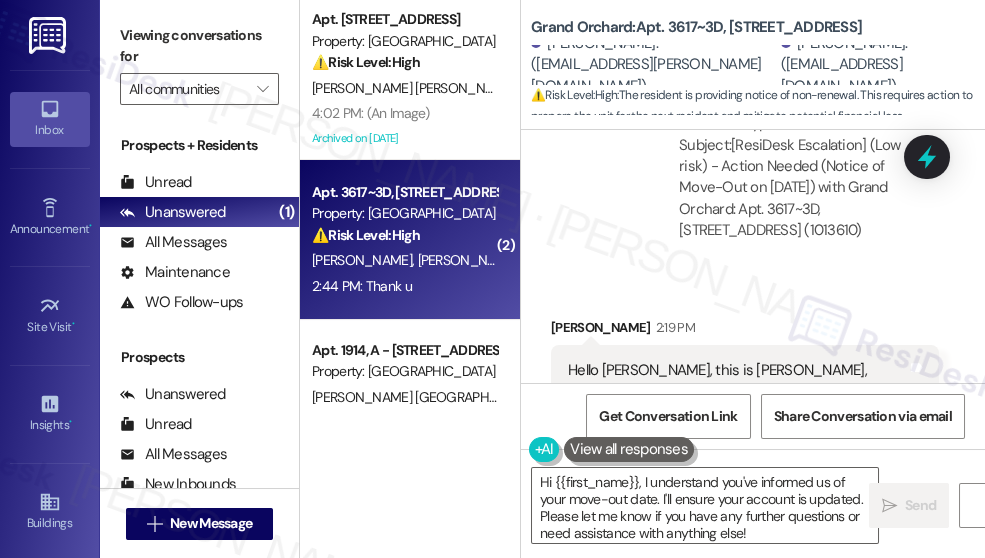 click on "ResiDesk escalation to site team ->
Risk Level: Low risk
Topics: Notice of Move-Out on [DATE]
Escalation type: Escalation" at bounding box center (800, 92) 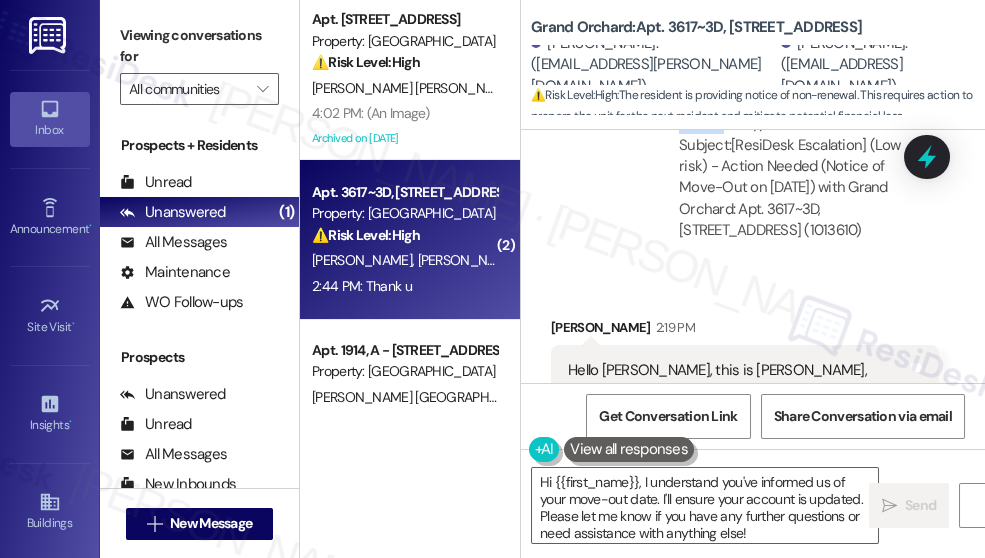 click on "ResiDesk escalation to site team ->
Risk Level: Low risk
Topics: Notice of Move-Out on [DATE]
Escalation type: Escalation" at bounding box center (800, 92) 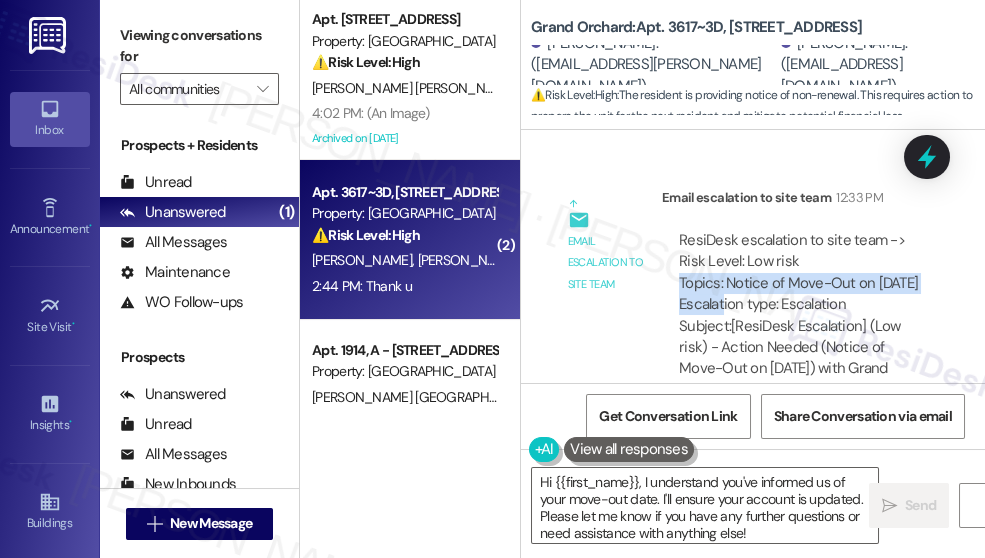 scroll, scrollTop: 13456, scrollLeft: 0, axis: vertical 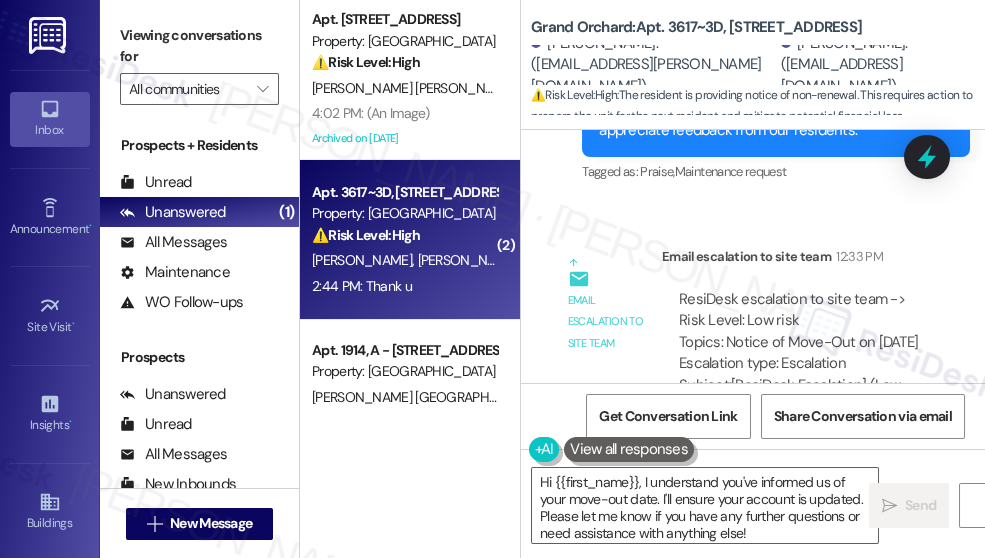 click on "Hi [PERSON_NAME], thank you for reaching out, and I appreciate you letting us know about your upcoming move. I’ll check with the site team to confirm if any additional steps are needed and follow up with you once I have more details.
By the way, if you don’t mind me asking, what’s prompting your decision to move? We always appreciate feedback from our residents." at bounding box center (768, 45) 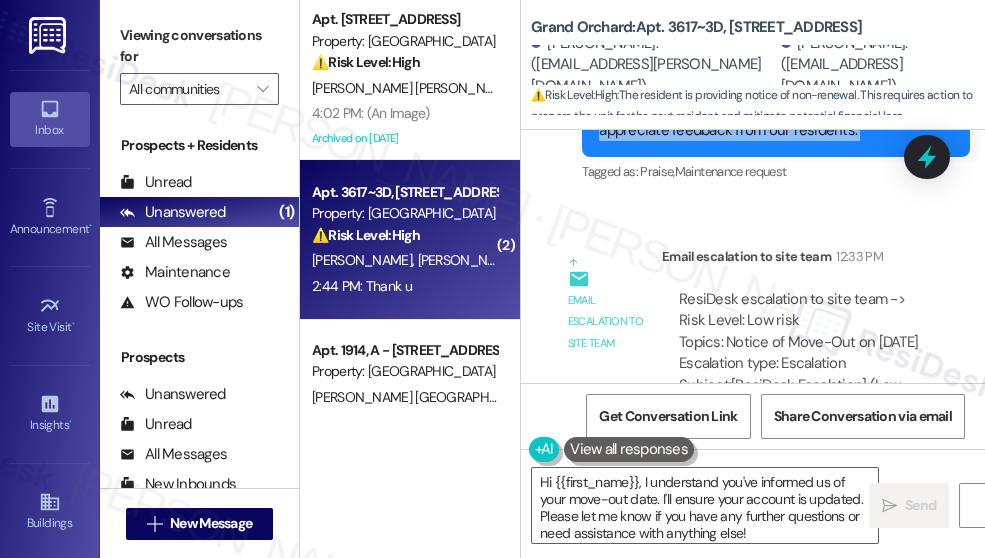 click on "Hi [PERSON_NAME], thank you for reaching out, and I appreciate you letting us know about your upcoming move. I’ll check with the site team to confirm if any additional steps are needed and follow up with you once I have more details.
By the way, if you don’t mind me asking, what’s prompting your decision to move? We always appreciate feedback from our residents." at bounding box center [768, 45] 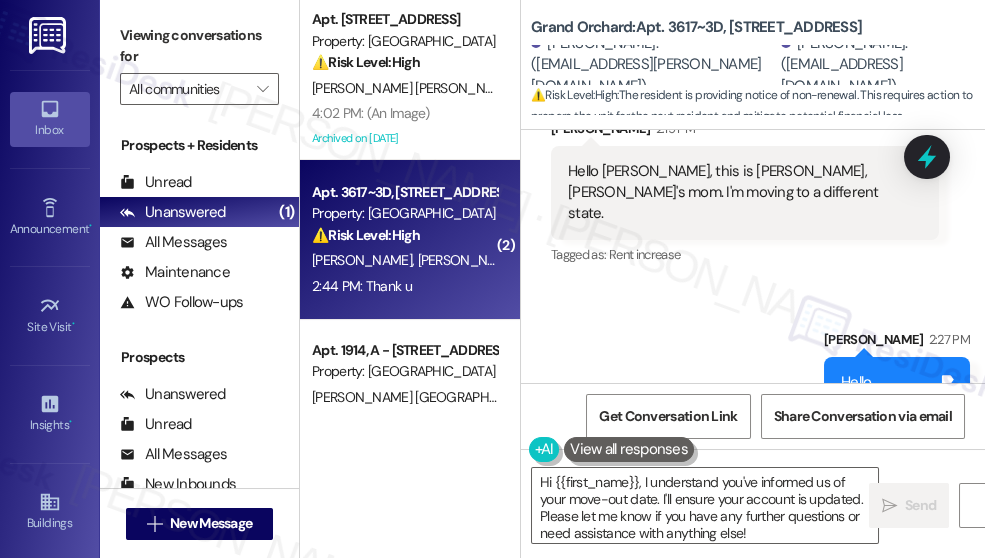scroll, scrollTop: 14016, scrollLeft: 0, axis: vertical 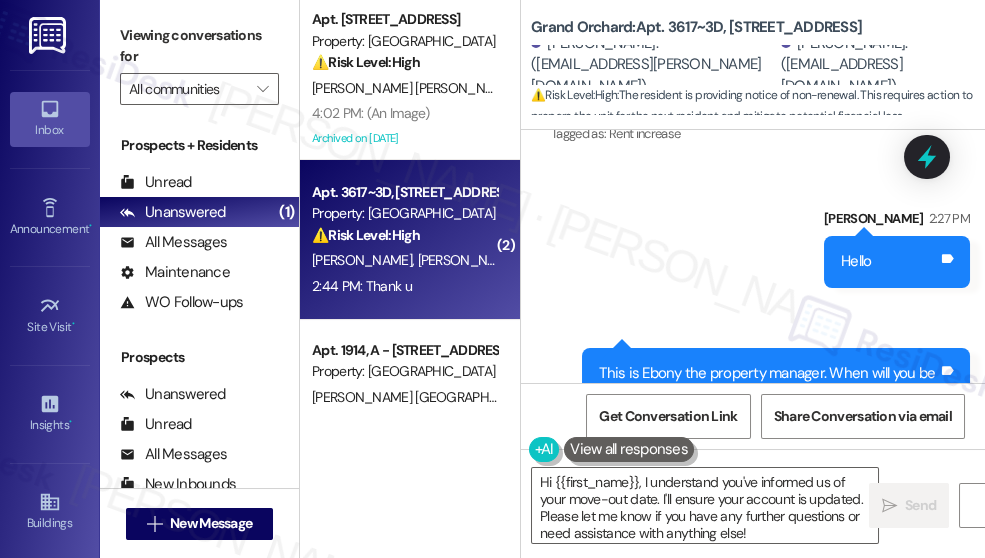 click on "Hello [PERSON_NAME], this is [PERSON_NAME],  [PERSON_NAME]'s mom. I'm moving to a different state." at bounding box center (737, 72) 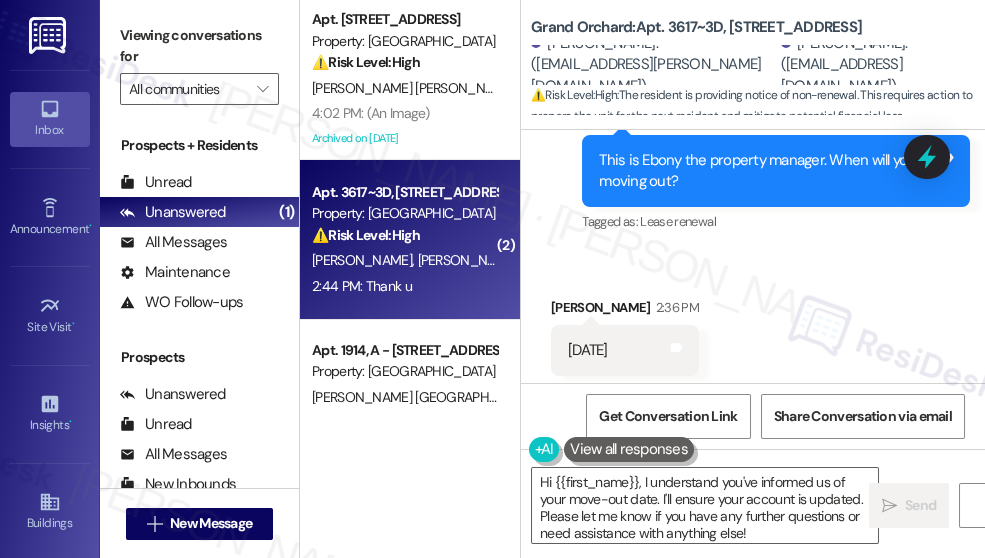scroll, scrollTop: 14256, scrollLeft: 0, axis: vertical 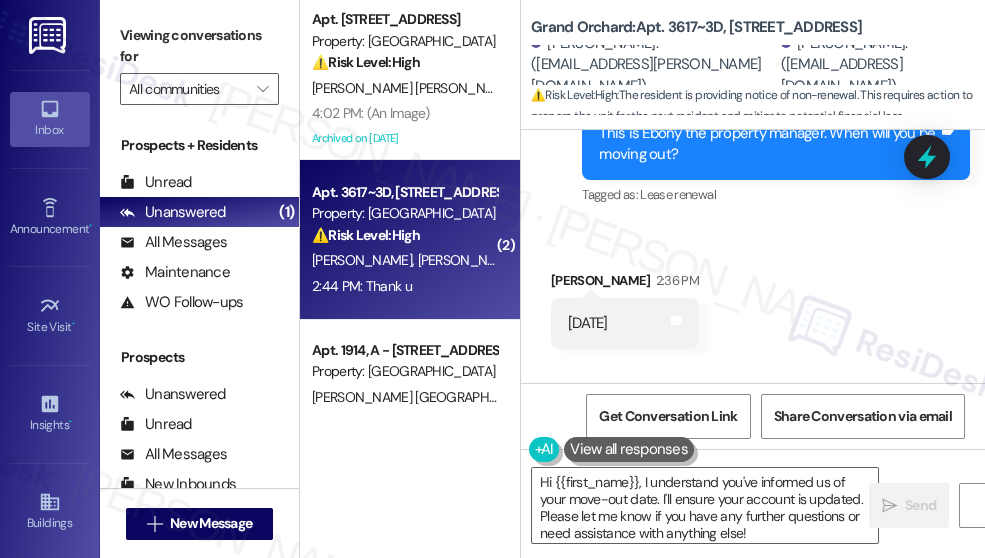 click on "This is Ebony the property manager. When will you be moving out?" at bounding box center [768, 144] 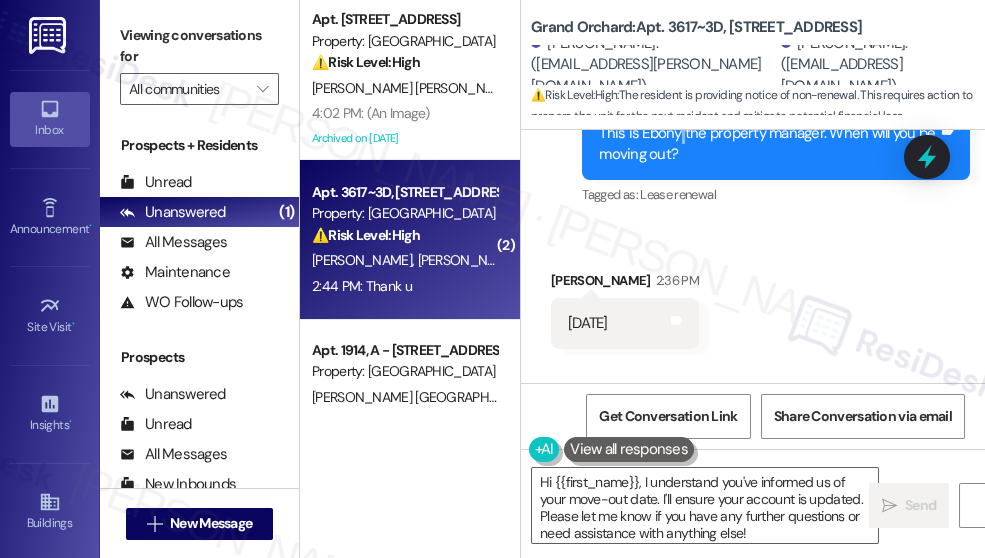 click on "This is Ebony the property manager. When will you be moving out?" at bounding box center (768, 144) 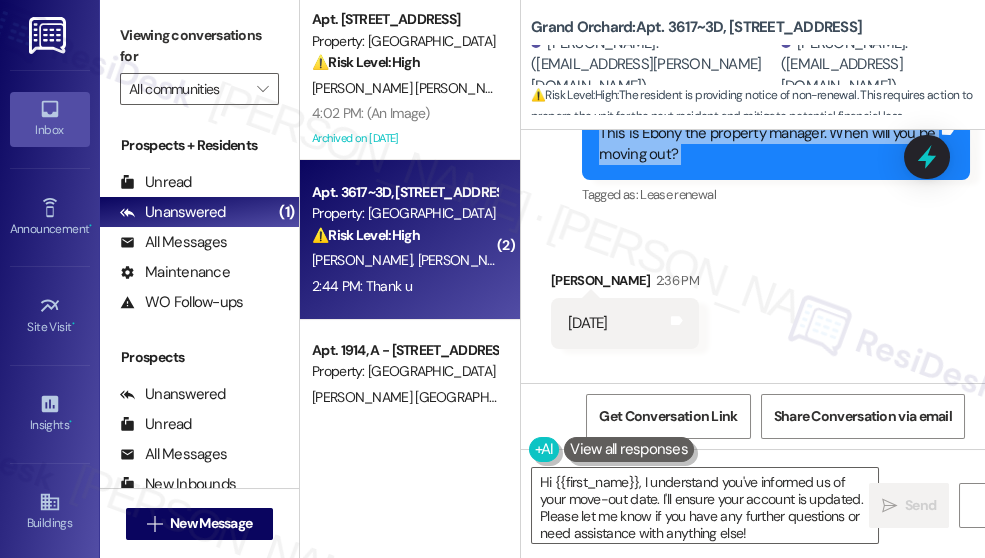click on "This is Ebony the property manager. When will you be moving out?" at bounding box center (768, 144) 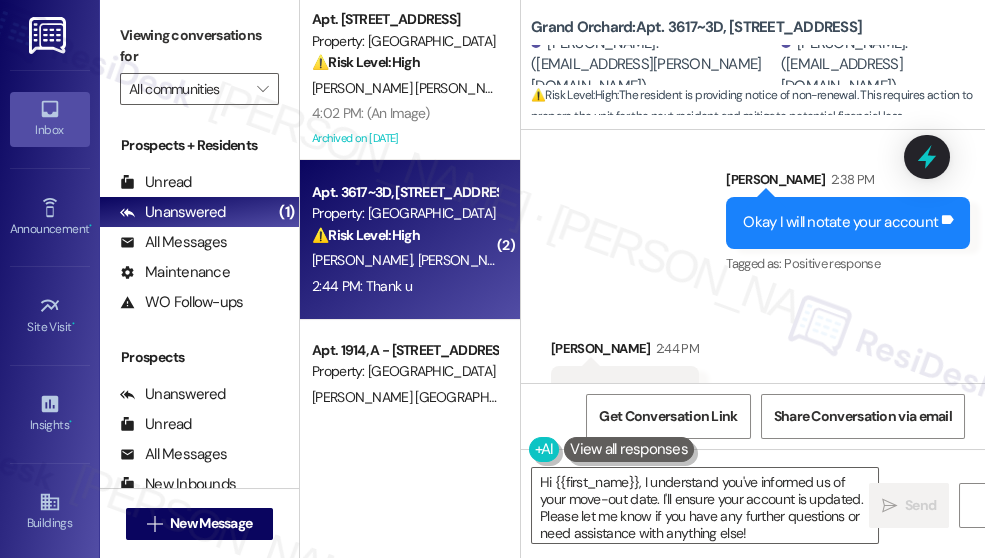 click on "[DATE]" at bounding box center [588, 83] 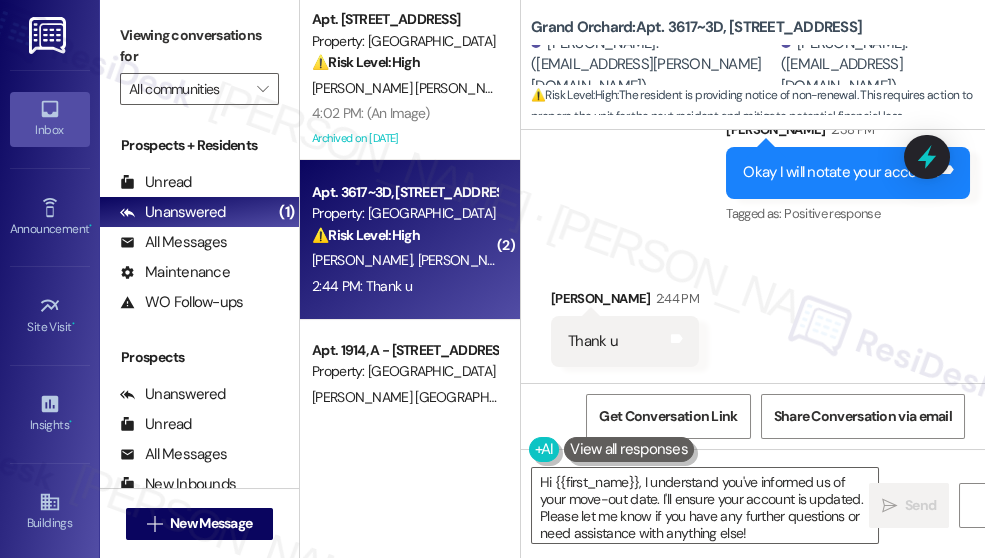 scroll, scrollTop: 14656, scrollLeft: 0, axis: vertical 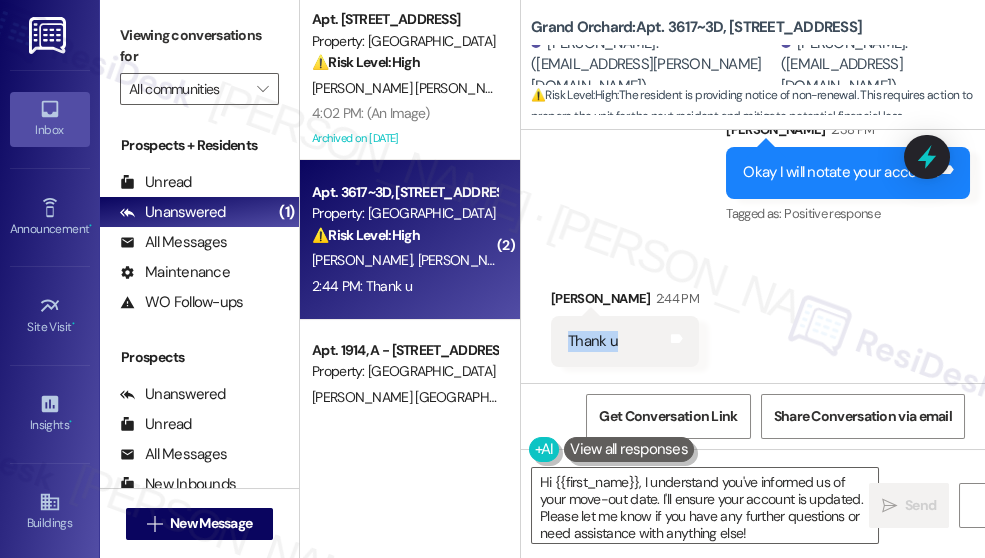 click on "Thank u Tags and notes" at bounding box center [625, 341] 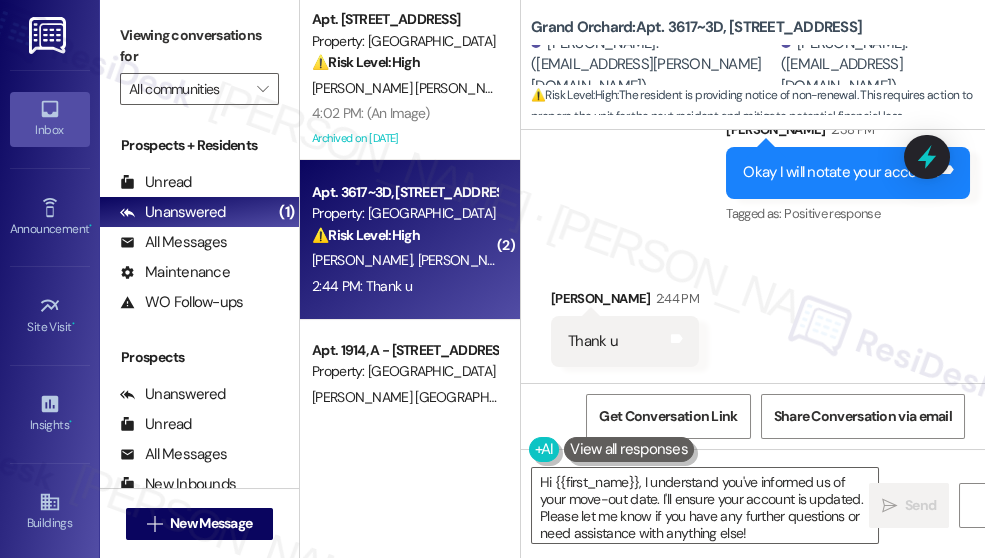 click on "Sent via SMS [PERSON_NAME] 2:38 PM Okay I will notate your account Tags and notes Tagged as:   Positive response Click to highlight conversations about Positive response" at bounding box center [848, 173] 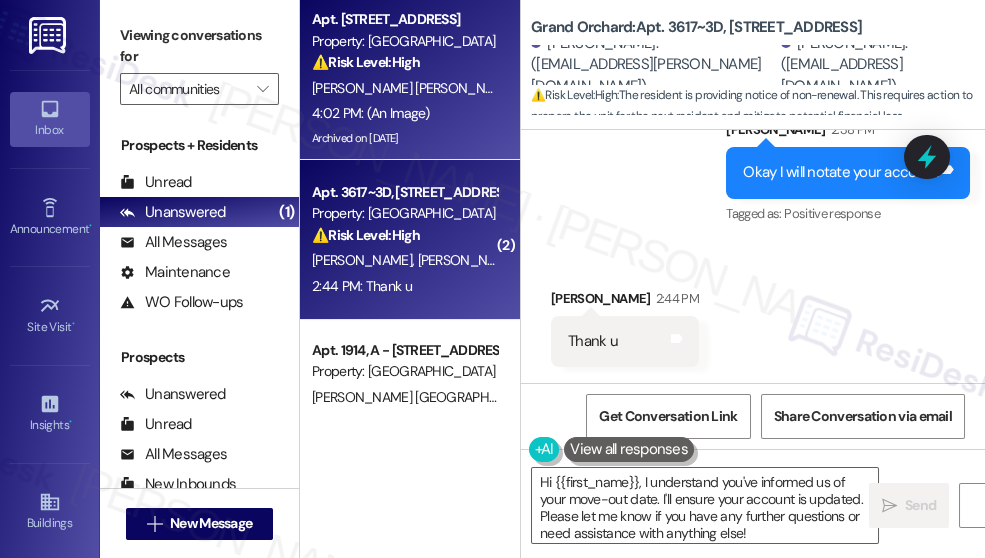 scroll, scrollTop: 14576, scrollLeft: 0, axis: vertical 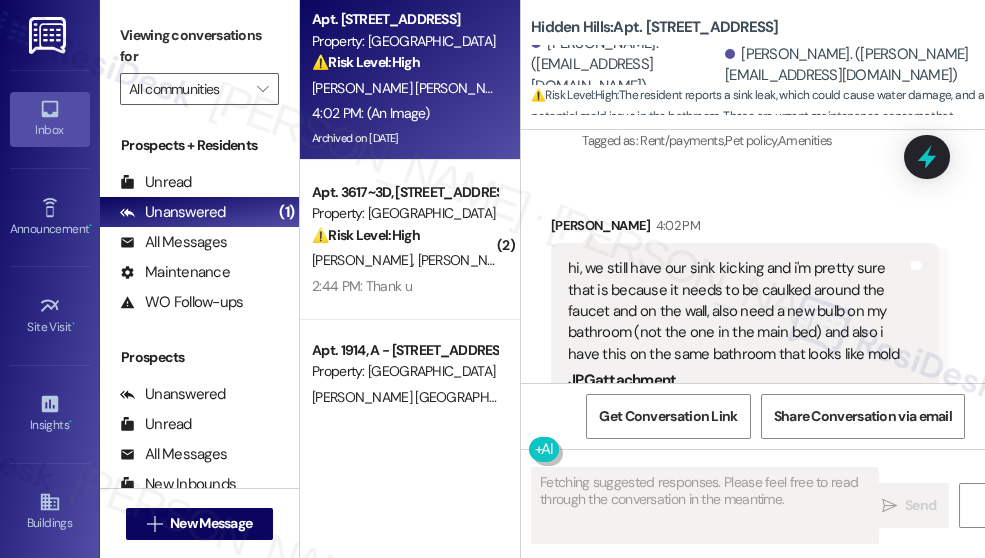click on "hi, we still have our sink kicking and i'm pretty sure that is because it needs to be caulked around the faucet and on the wall, also need a new bulb on my bathroom (not the one in the main bed) and also i have this on the same bathroom that looks like mold" at bounding box center [737, 311] 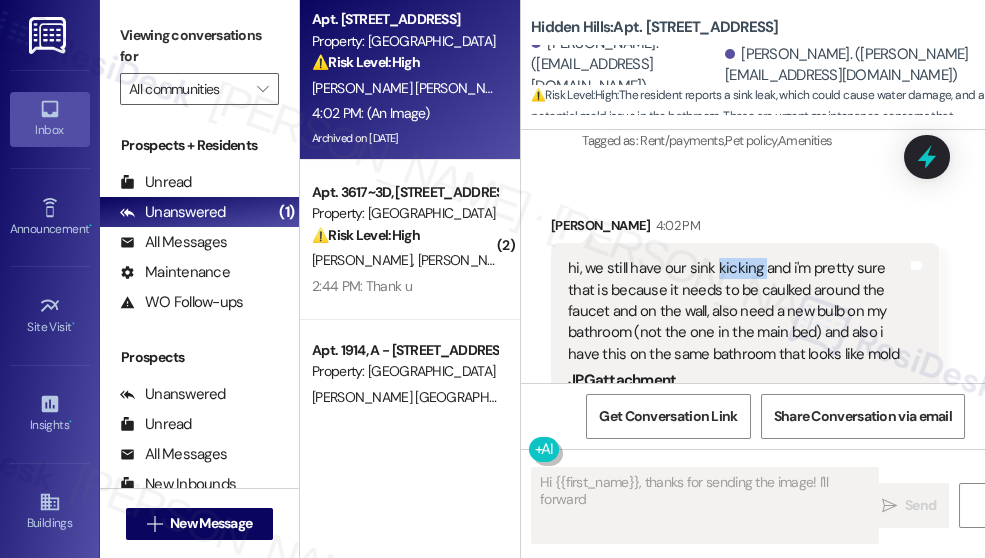 click on "hi, we still have our sink kicking and i'm pretty sure that is because it needs to be caulked around the faucet and on the wall, also need a new bulb on my bathroom (not the one in the main bed) and also i have this on the same bathroom that looks like mold" at bounding box center [737, 311] 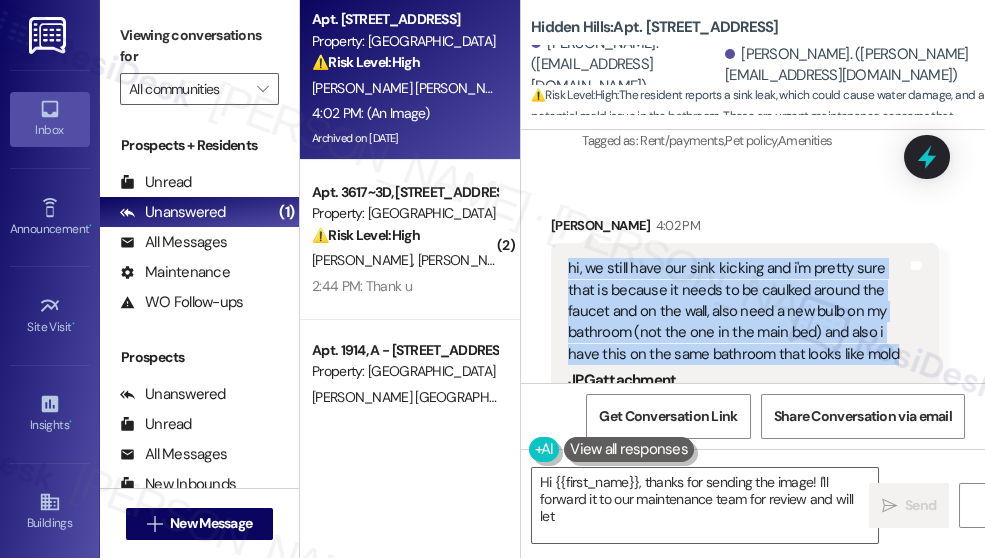 click on "hi, we still have our sink kicking and i'm pretty sure that is because it needs to be caulked around the faucet and on the wall, also need a new bulb on my bathroom (not the one in the main bed) and also i have this on the same bathroom that looks like mold" at bounding box center [737, 311] 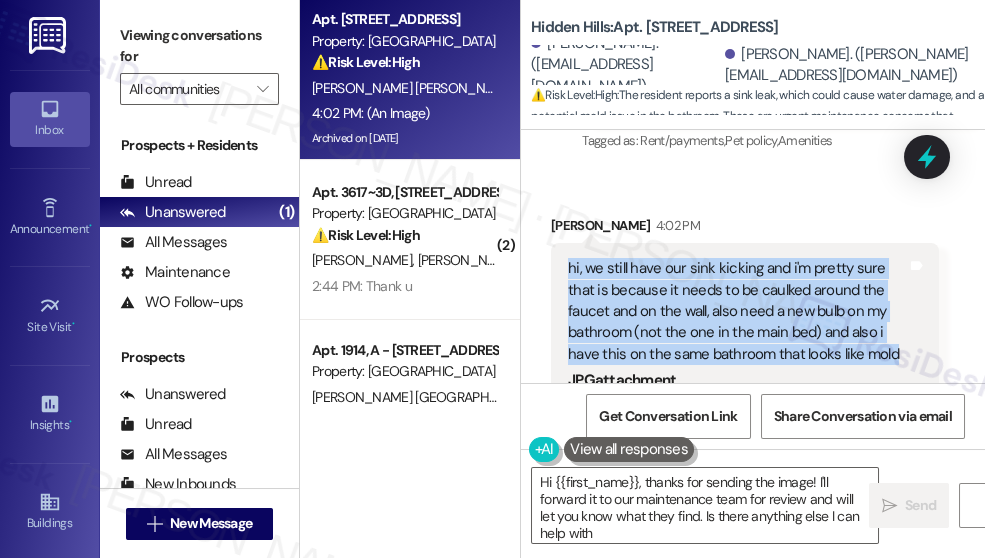 type on "Hi {{first_name}}, thanks for sending the image! I'll forward it to our maintenance team for review and will let you know what they find. Is there anything else I can help with?" 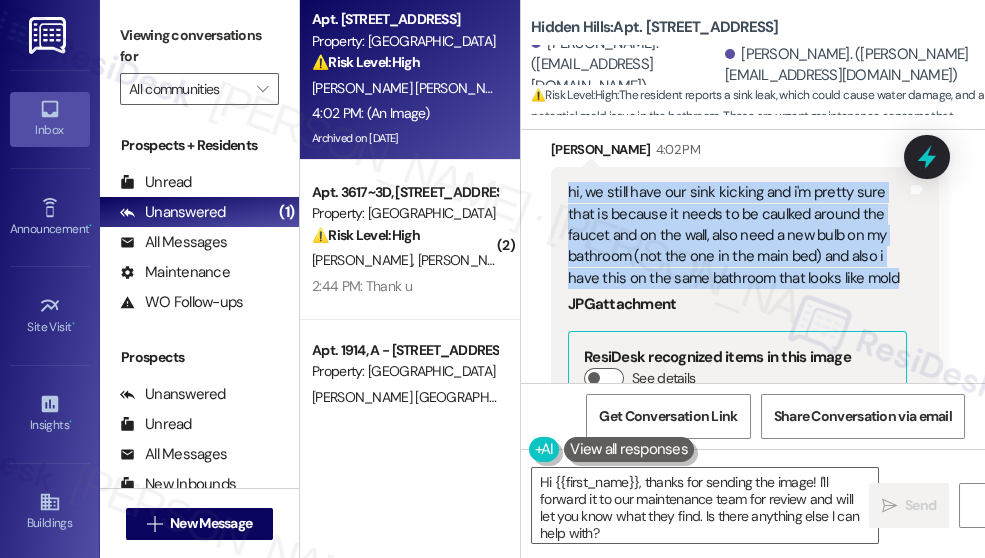 scroll, scrollTop: 12805, scrollLeft: 0, axis: vertical 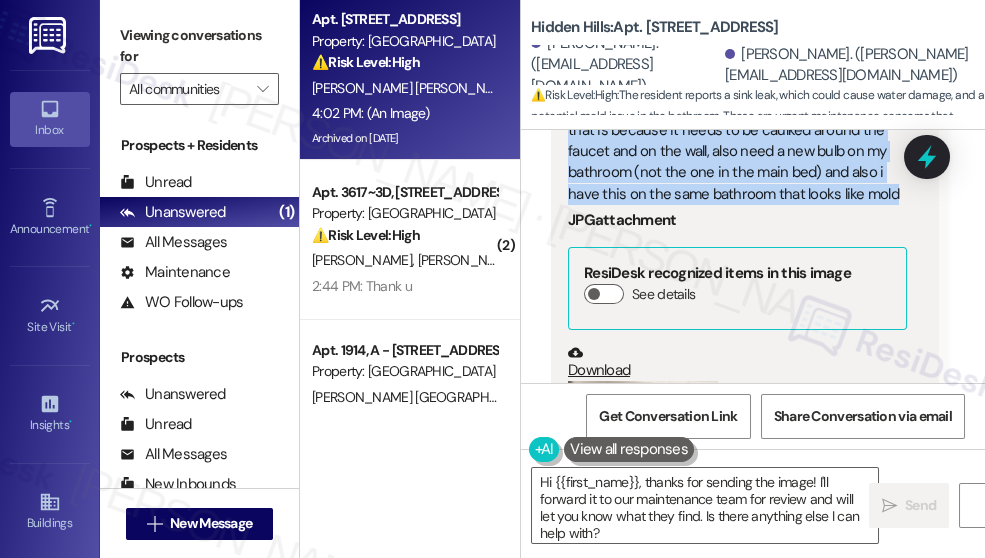 click on "hi, we still have our sink kicking and i'm pretty sure that is because it needs to be caulked around the faucet and on the wall, also need a new bulb on my bathroom (not the one in the main bed) and also i have this on the same bathroom that looks like mold" at bounding box center [737, 151] 